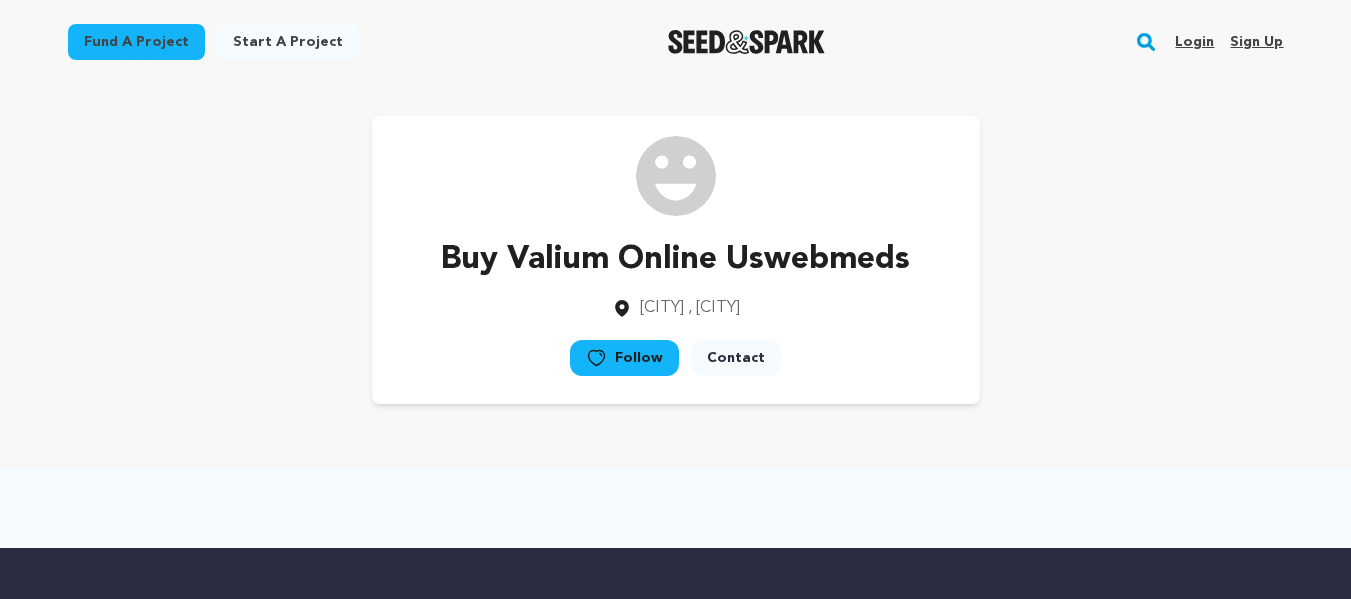 scroll, scrollTop: 0, scrollLeft: 0, axis: both 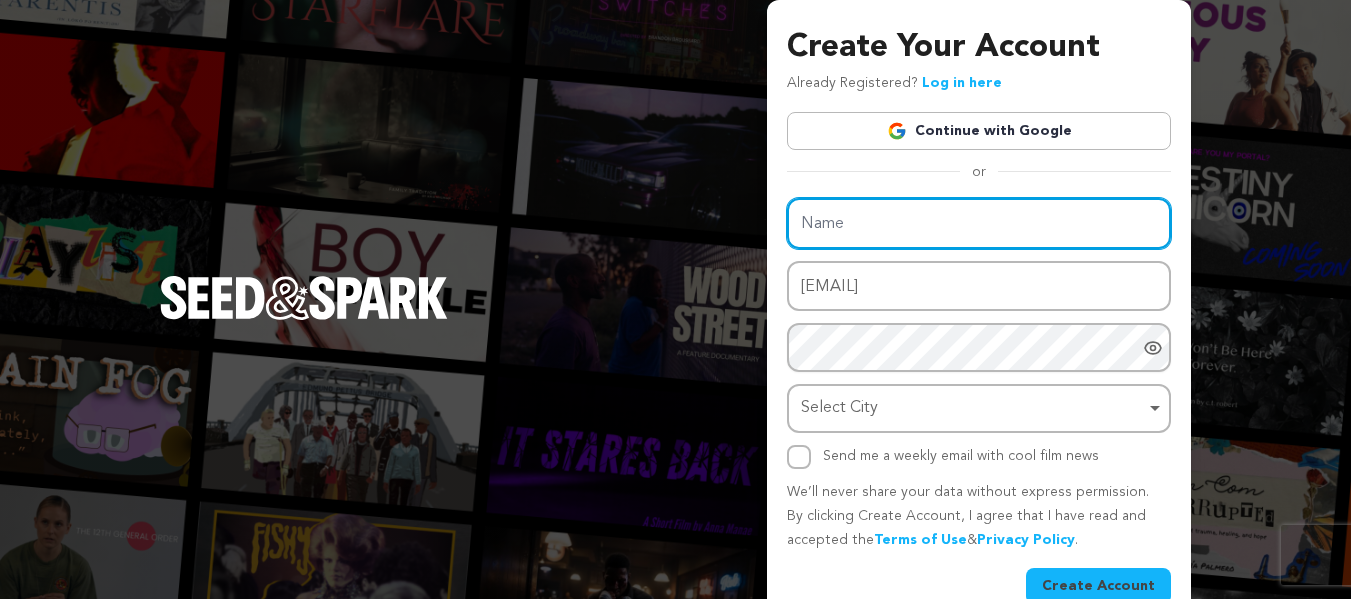 click on "Name" at bounding box center (979, 223) 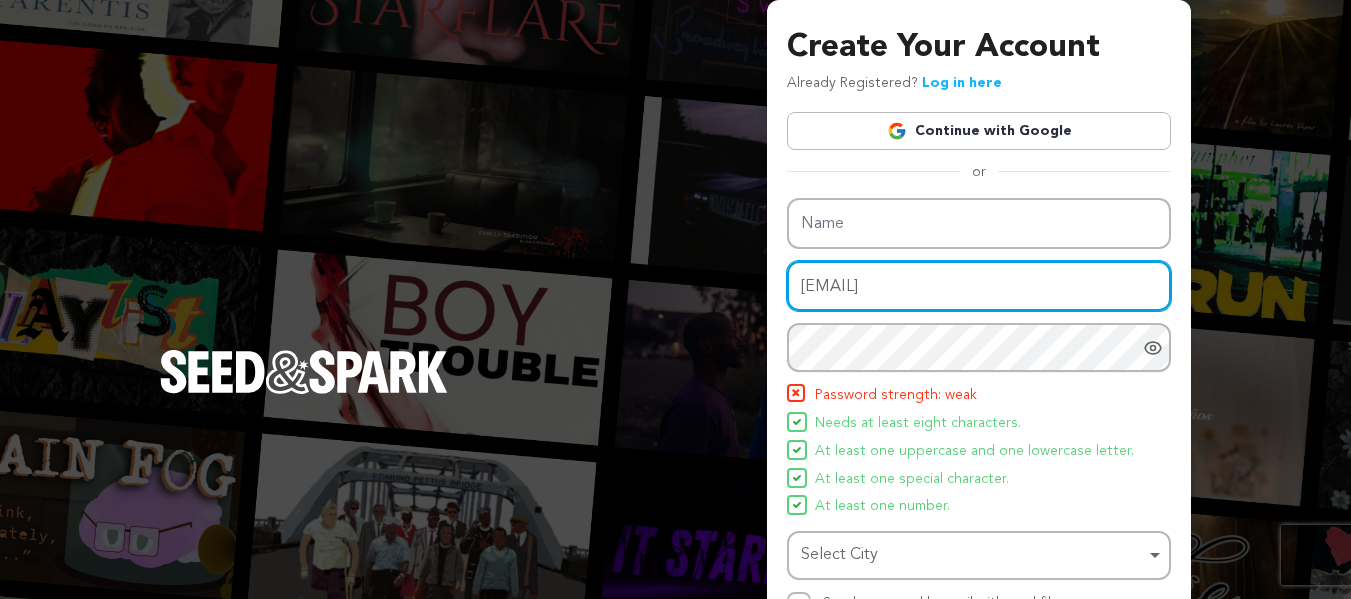 click on "nancywadhe0+aa8c9@gmail.com" at bounding box center [979, 286] 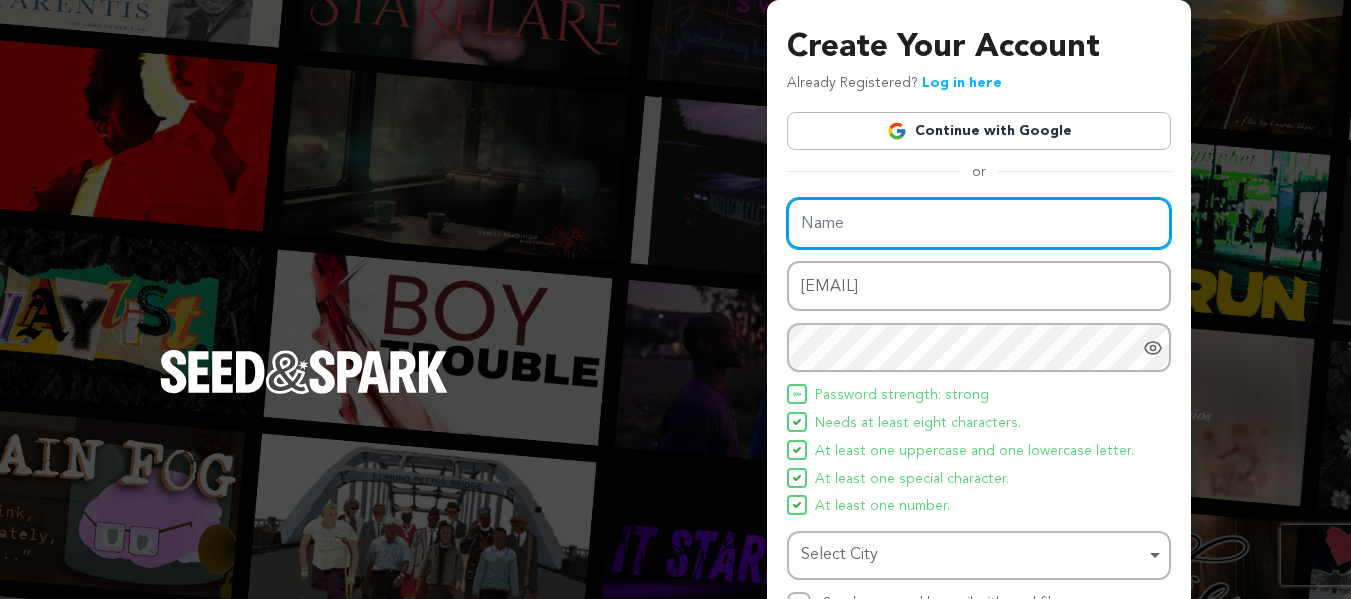 click on "Name" at bounding box center (979, 223) 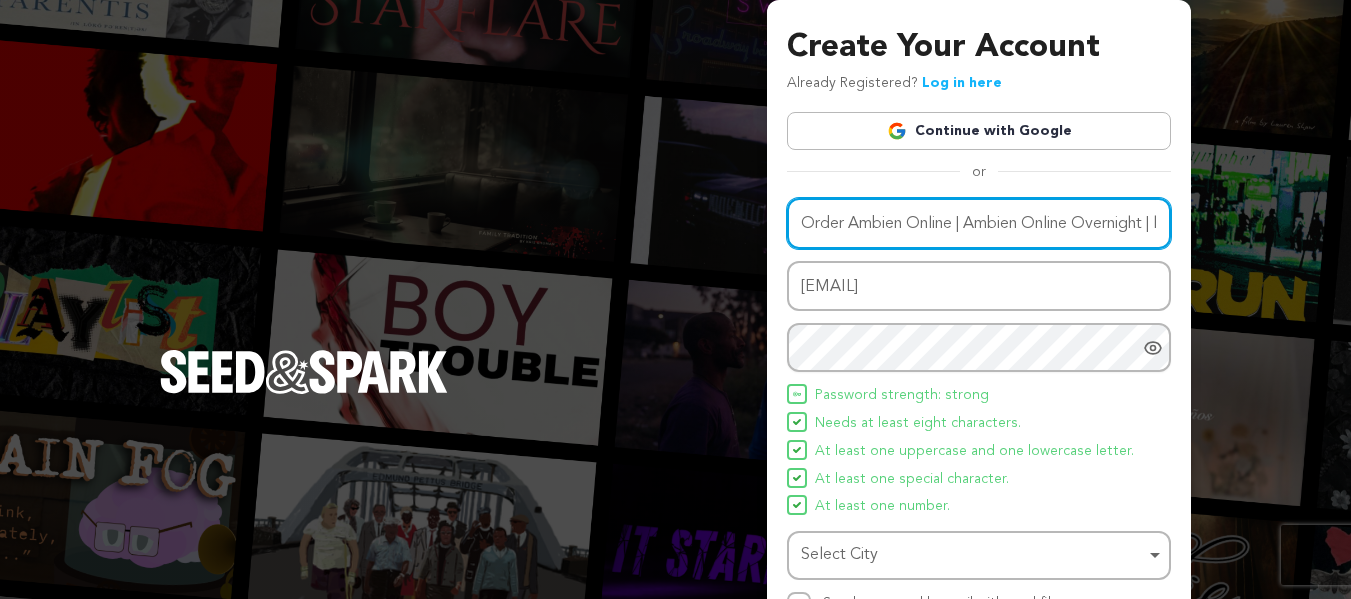 scroll, scrollTop: 0, scrollLeft: 68, axis: horizontal 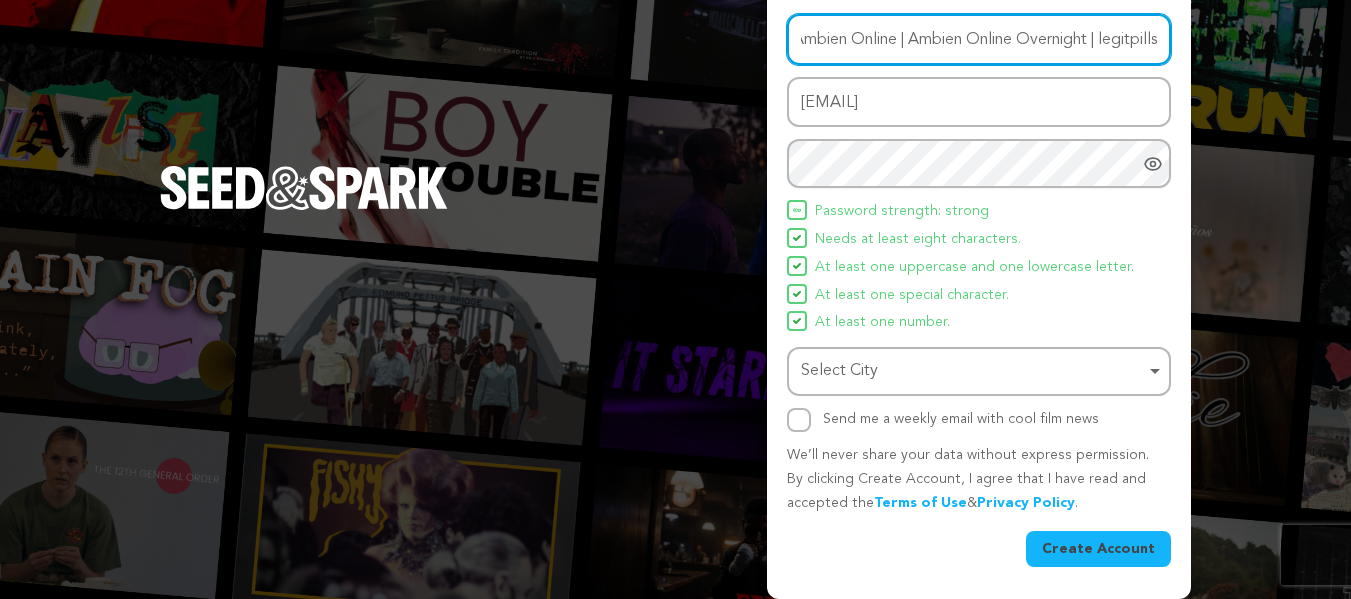 click on "Select City Remove item" at bounding box center (973, 371) 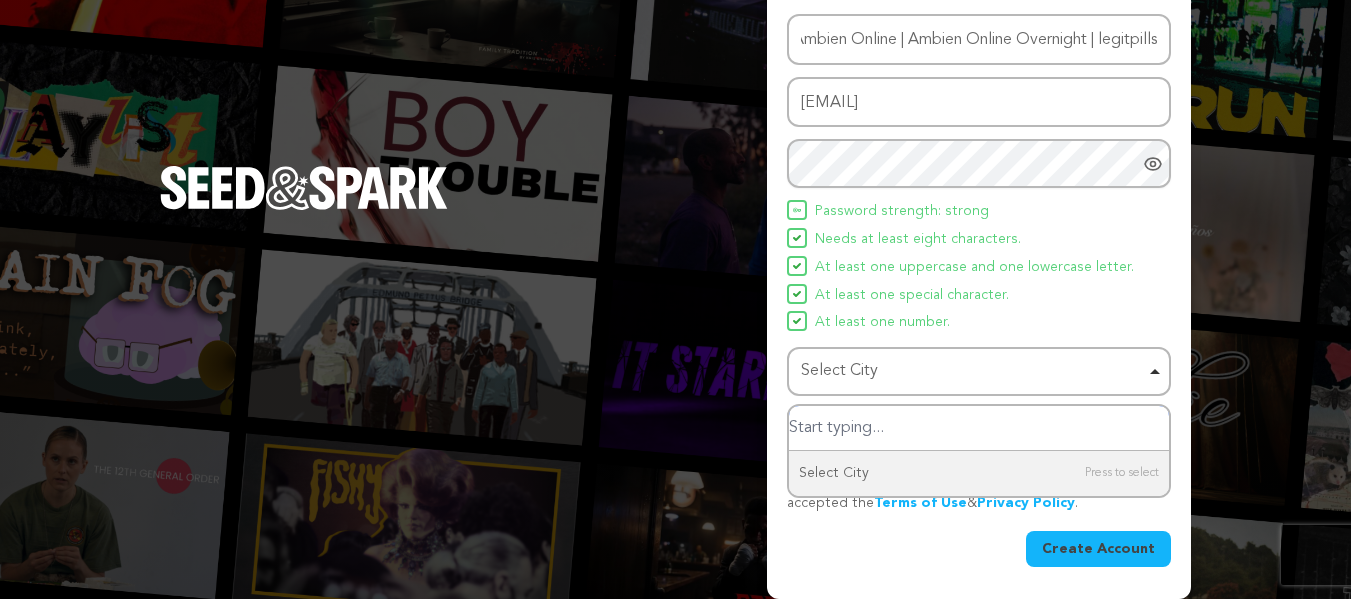 scroll, scrollTop: 0, scrollLeft: 0, axis: both 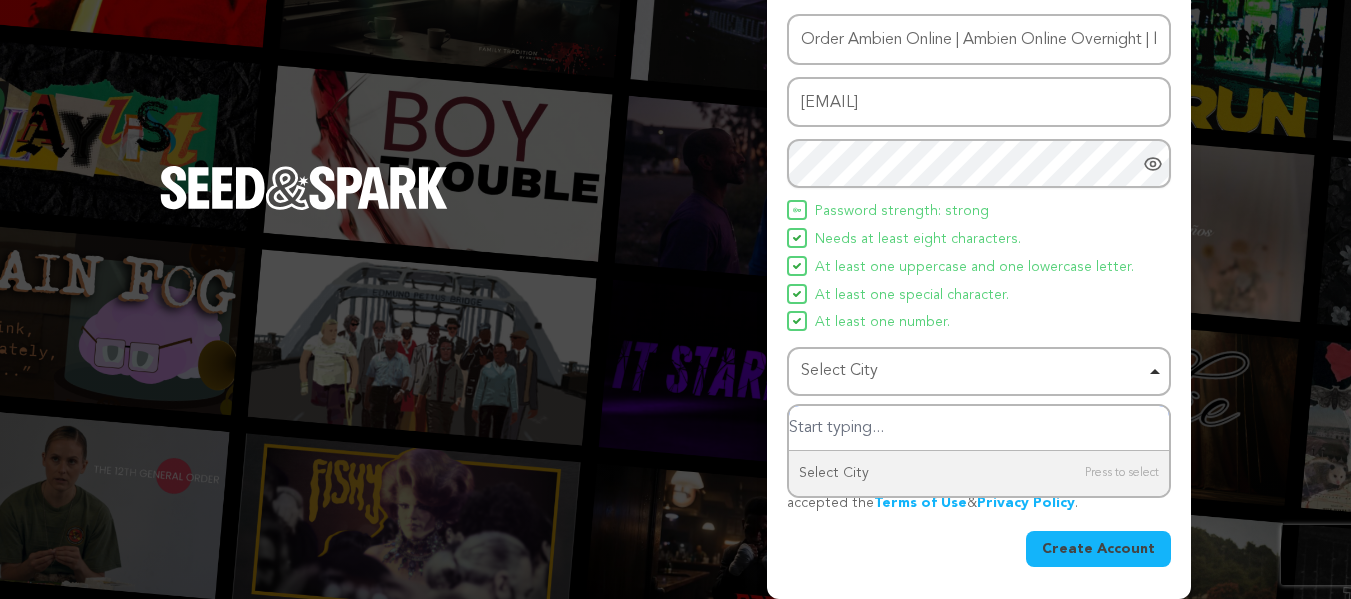 click at bounding box center (979, 428) 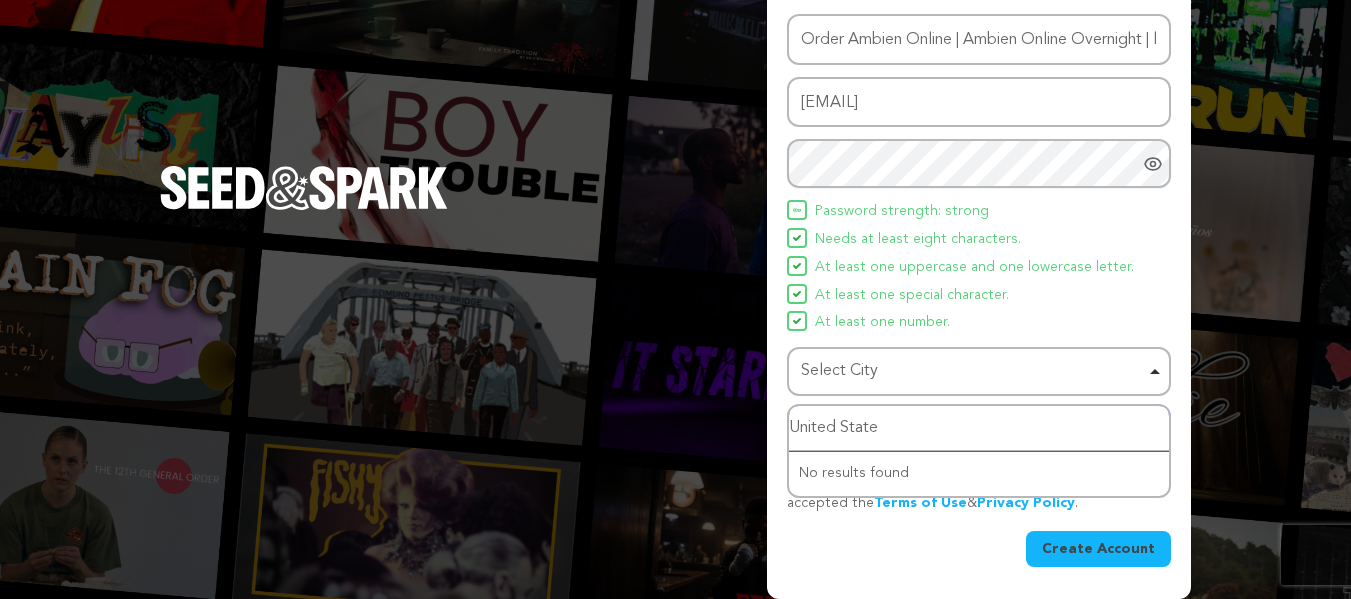 type on "United State" 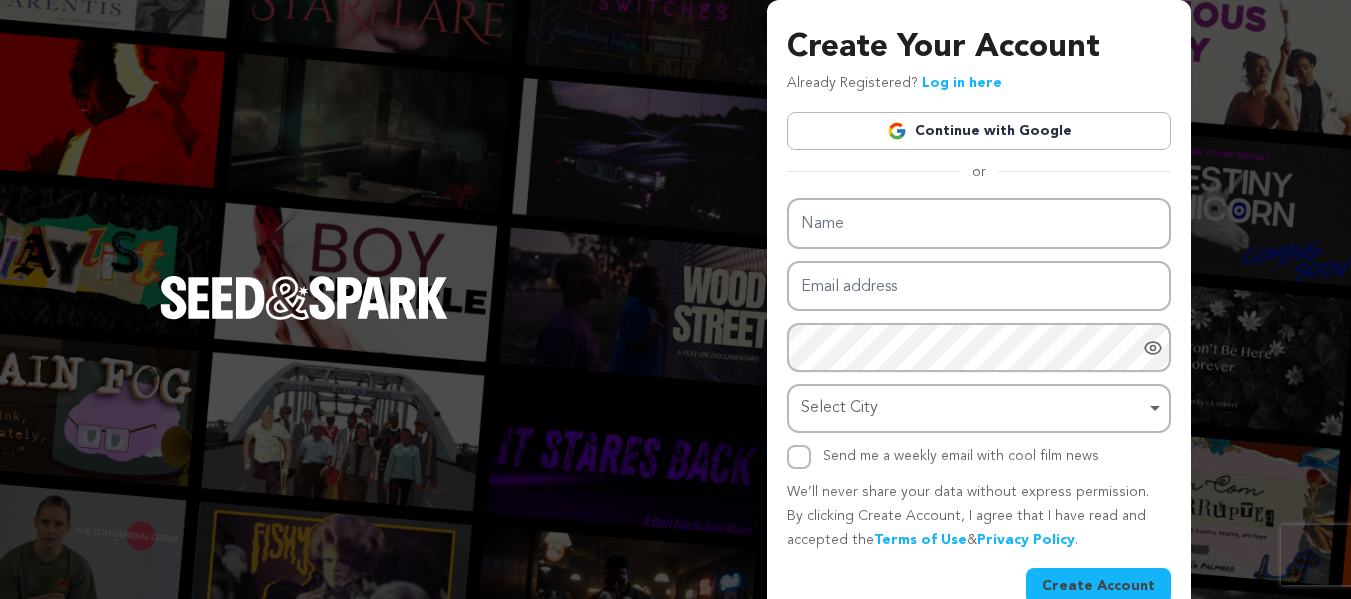 scroll, scrollTop: 0, scrollLeft: 0, axis: both 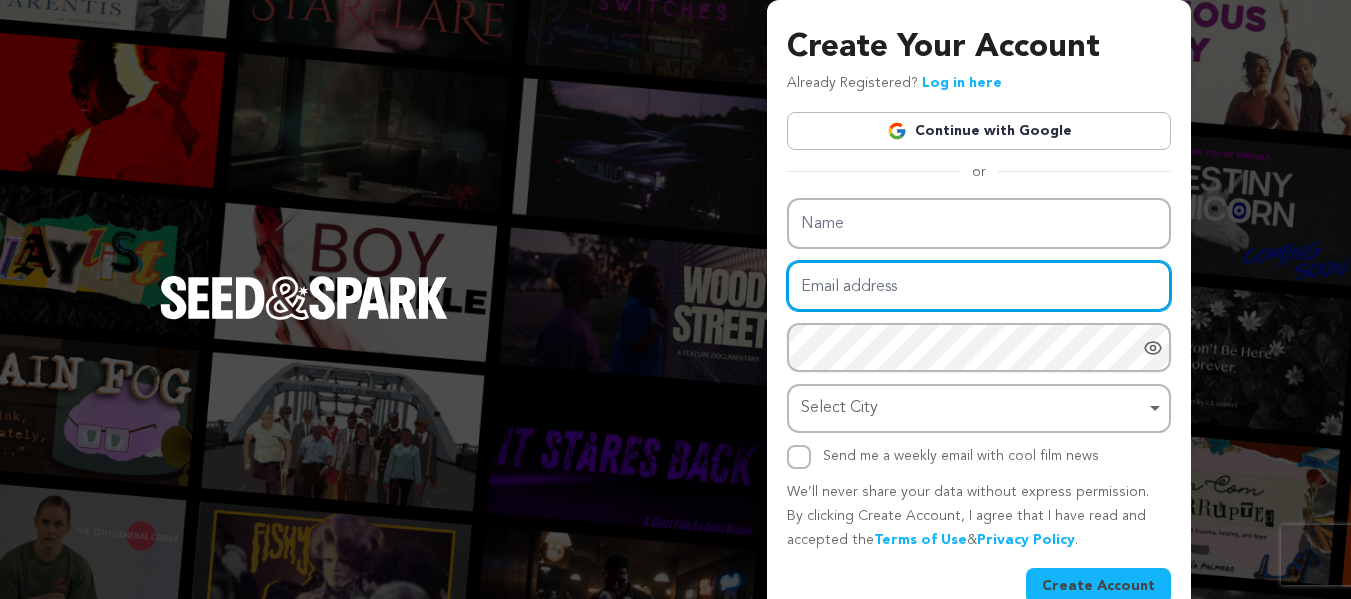type on "[EMAIL]" 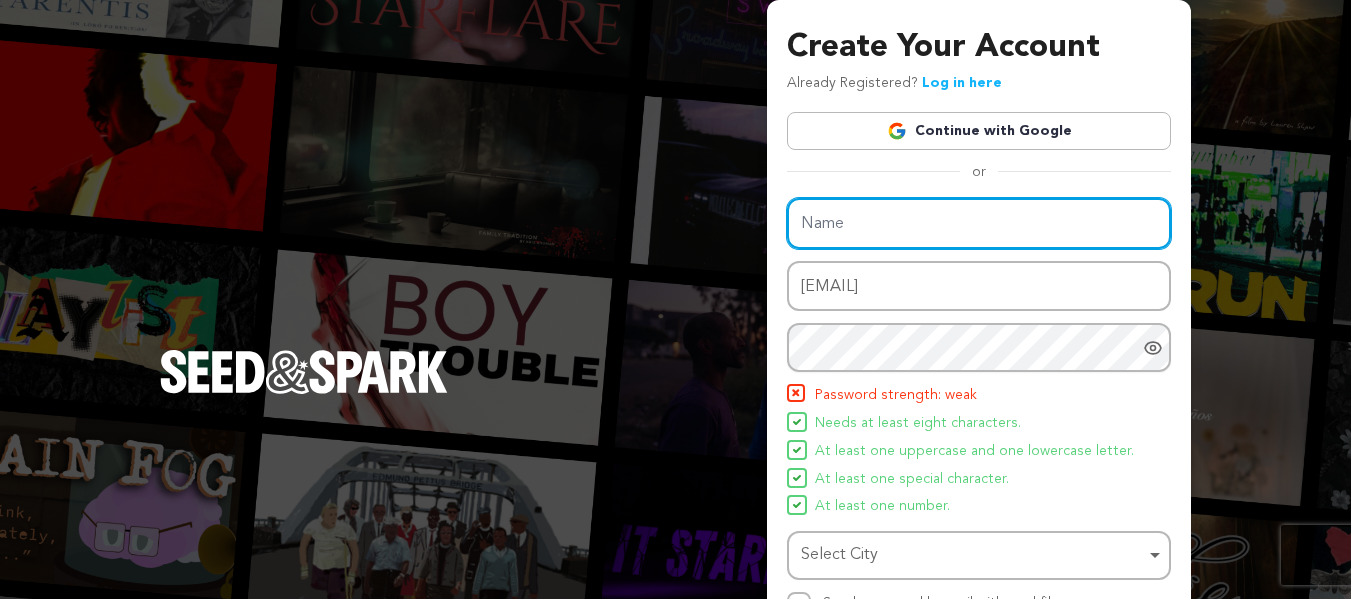 click on "Name" at bounding box center (979, 223) 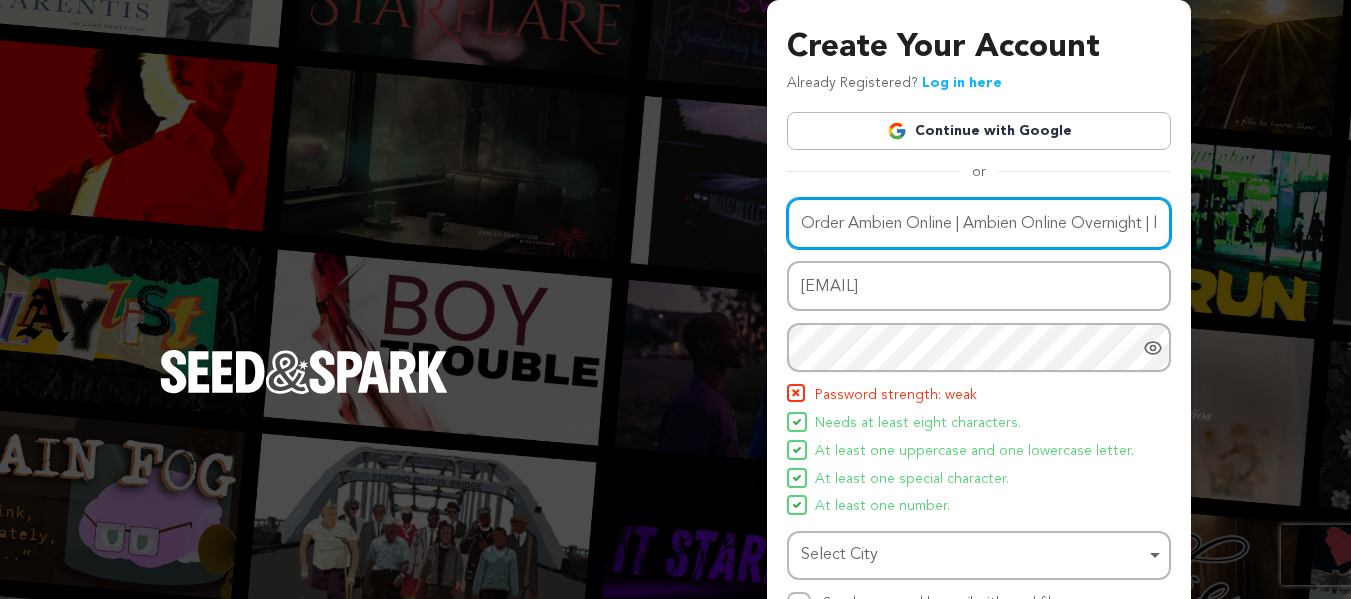 scroll, scrollTop: 0, scrollLeft: 68, axis: horizontal 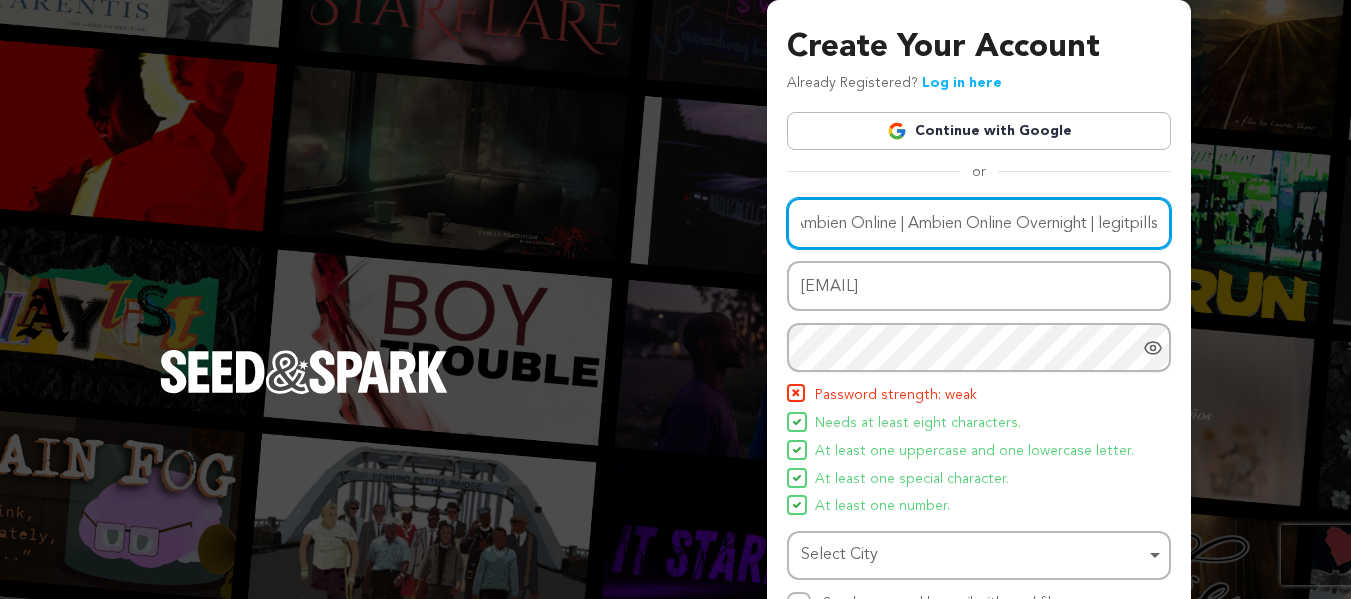 type on "Order Ambien Online | Ambien Online Overnight | legitpills" 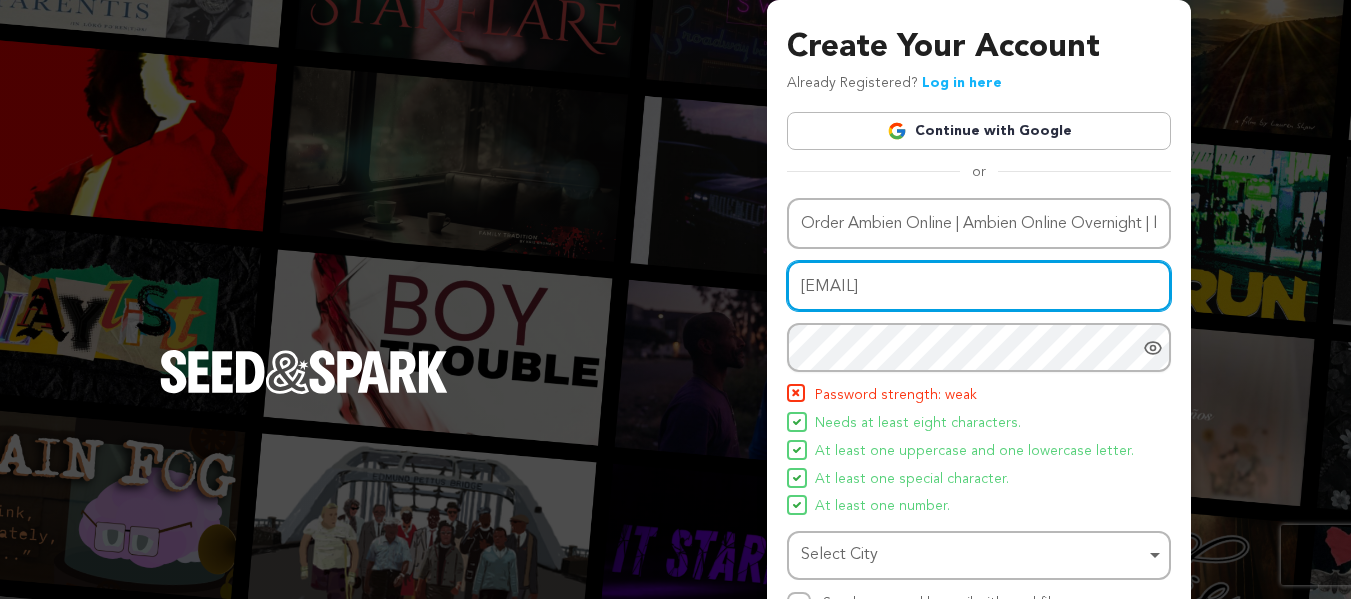 click on "[EMAIL]" at bounding box center (979, 286) 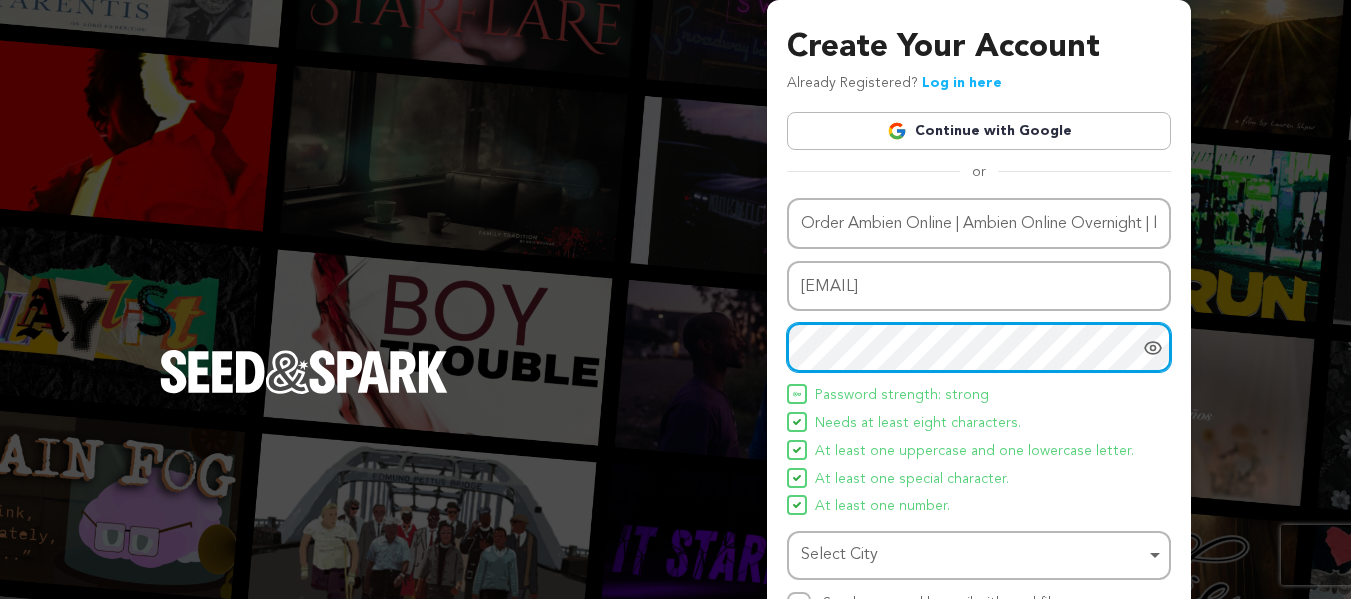 click on "Select City Remove item" at bounding box center (973, 555) 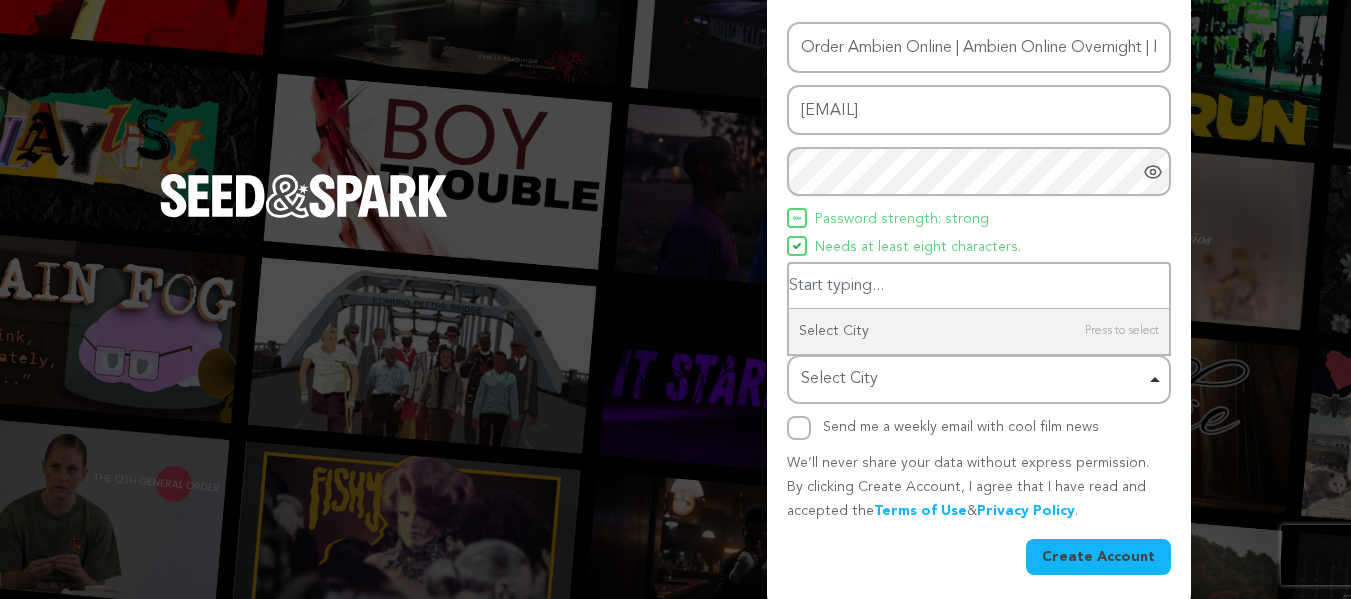scroll, scrollTop: 184, scrollLeft: 0, axis: vertical 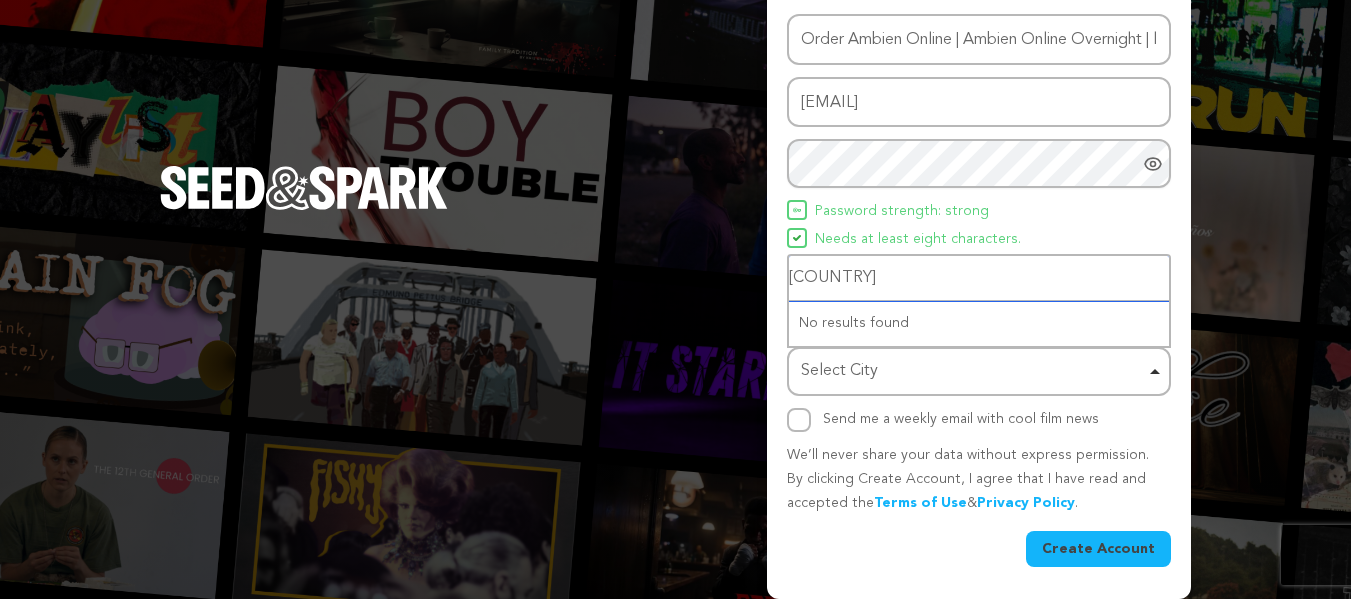 type on "United State" 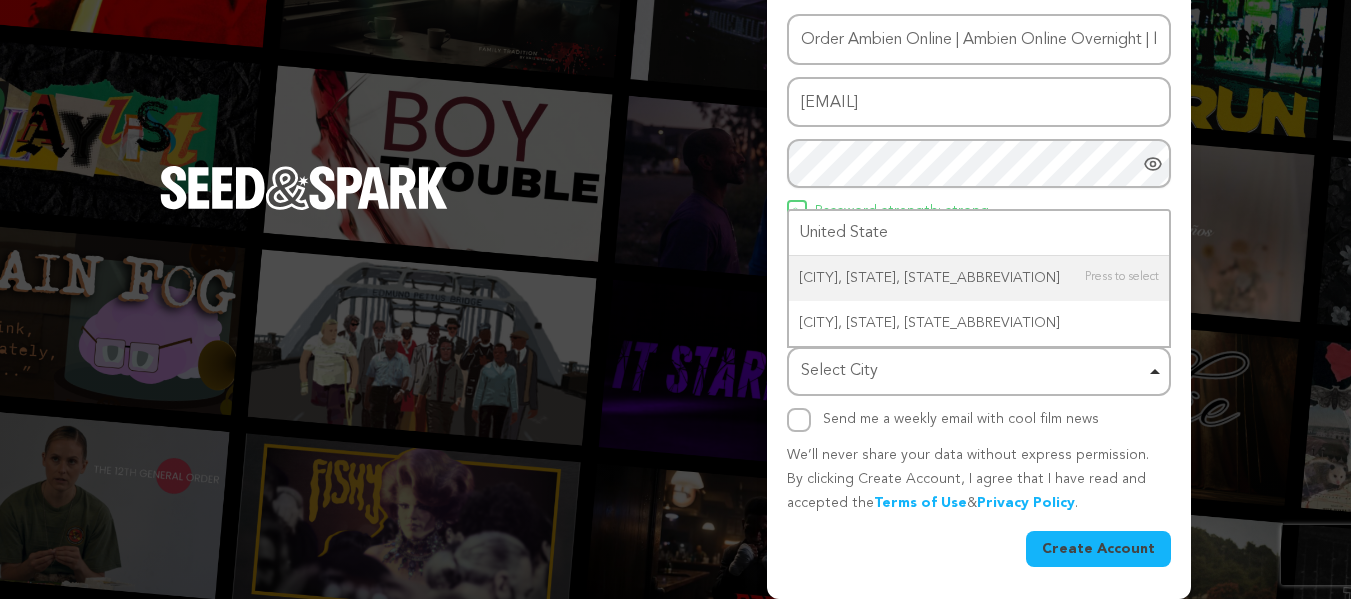 type 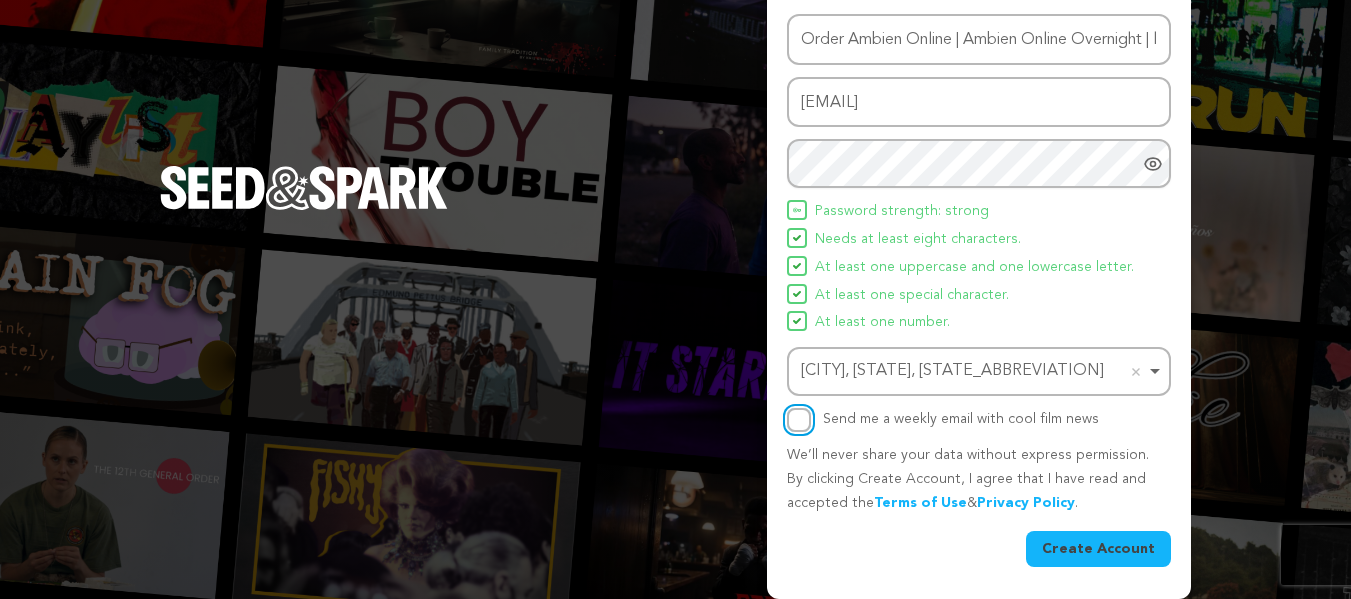 click on "Send me a weekly email with cool film news" at bounding box center (799, 420) 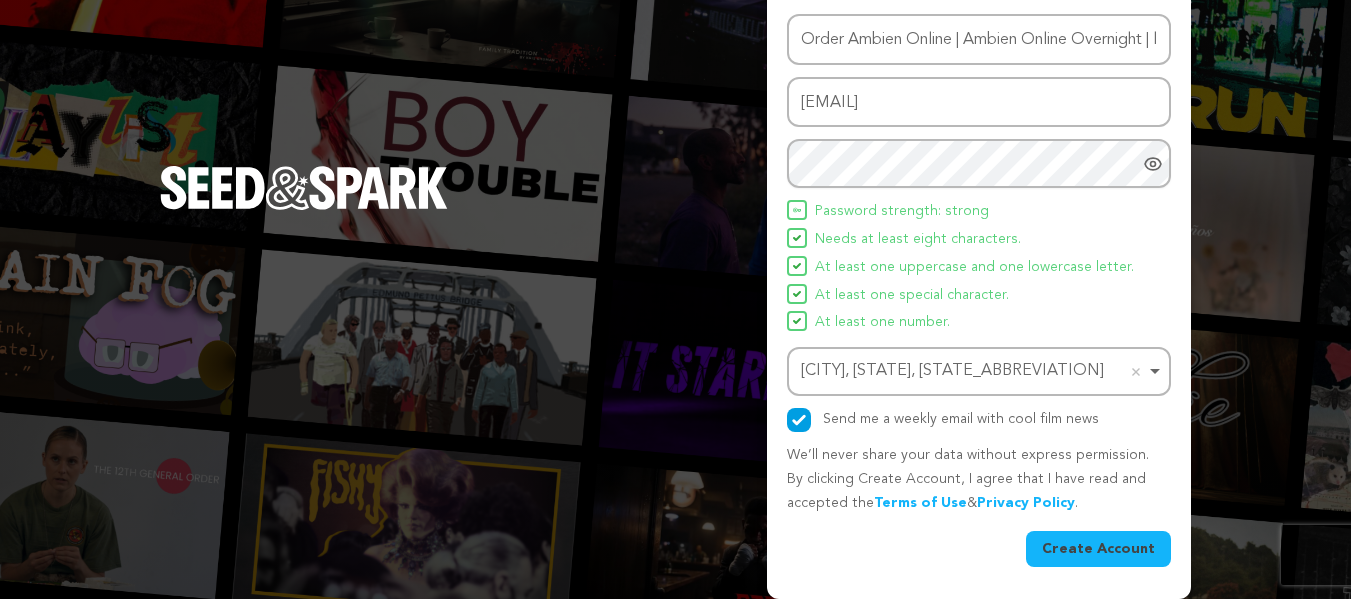 drag, startPoint x: 1076, startPoint y: 544, endPoint x: 1075, endPoint y: 530, distance: 14.035668 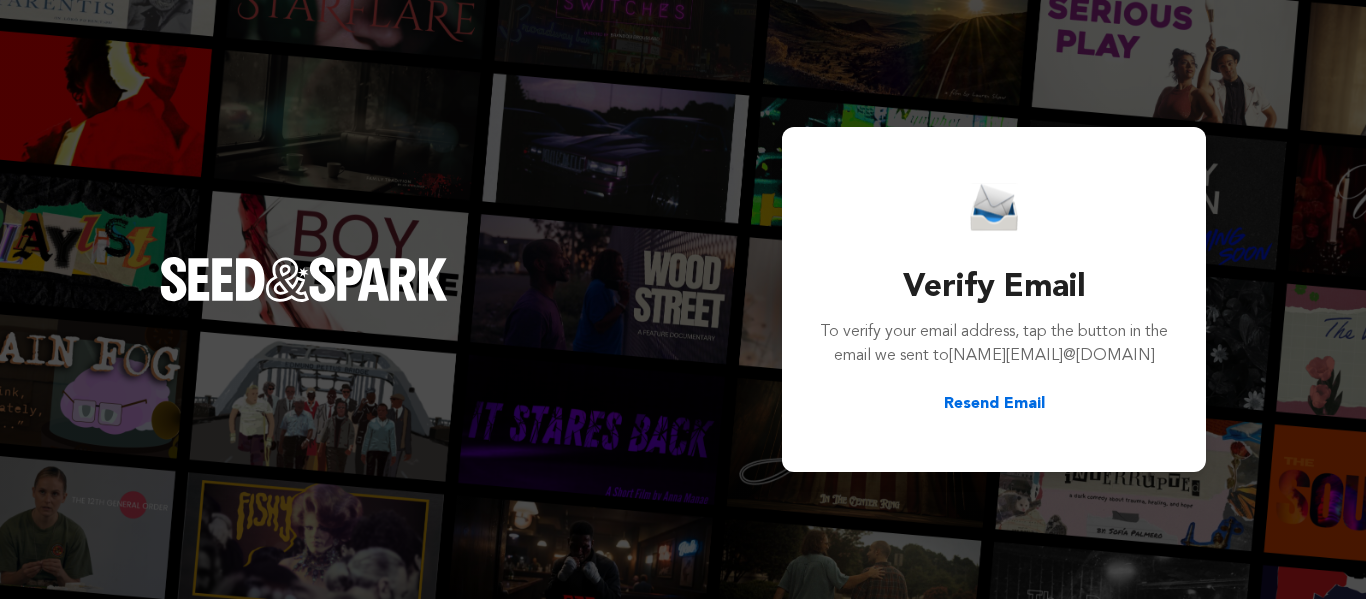 scroll, scrollTop: 0, scrollLeft: 0, axis: both 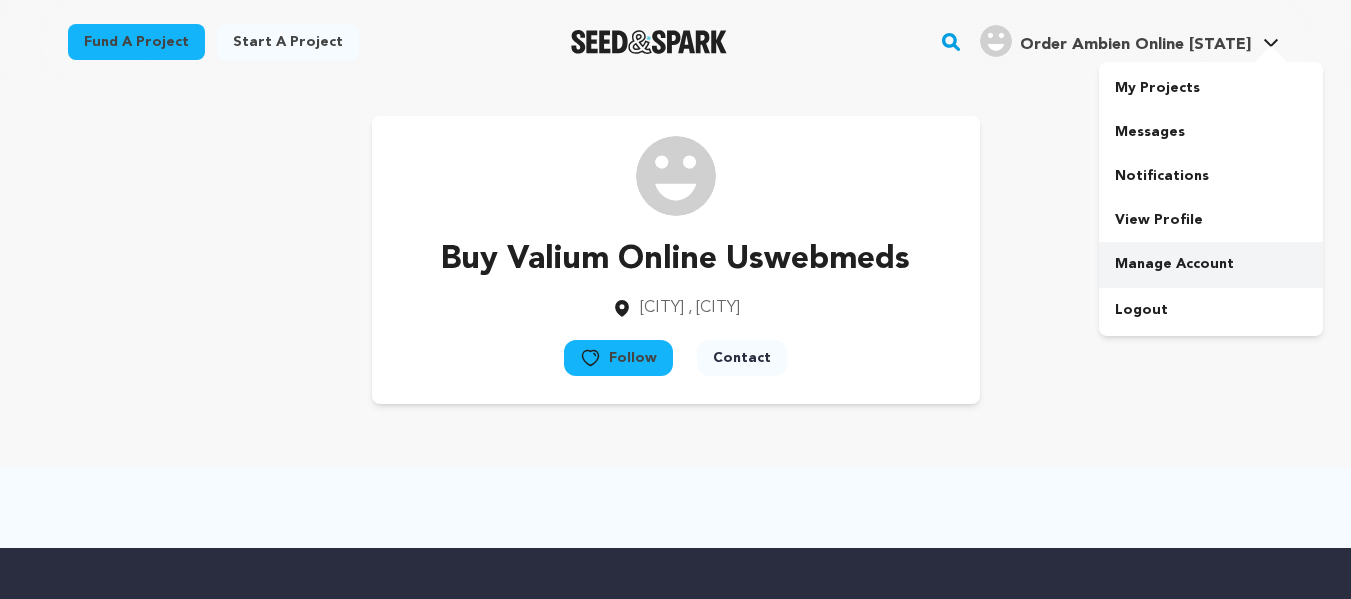 click on "Manage Account" at bounding box center (1211, 264) 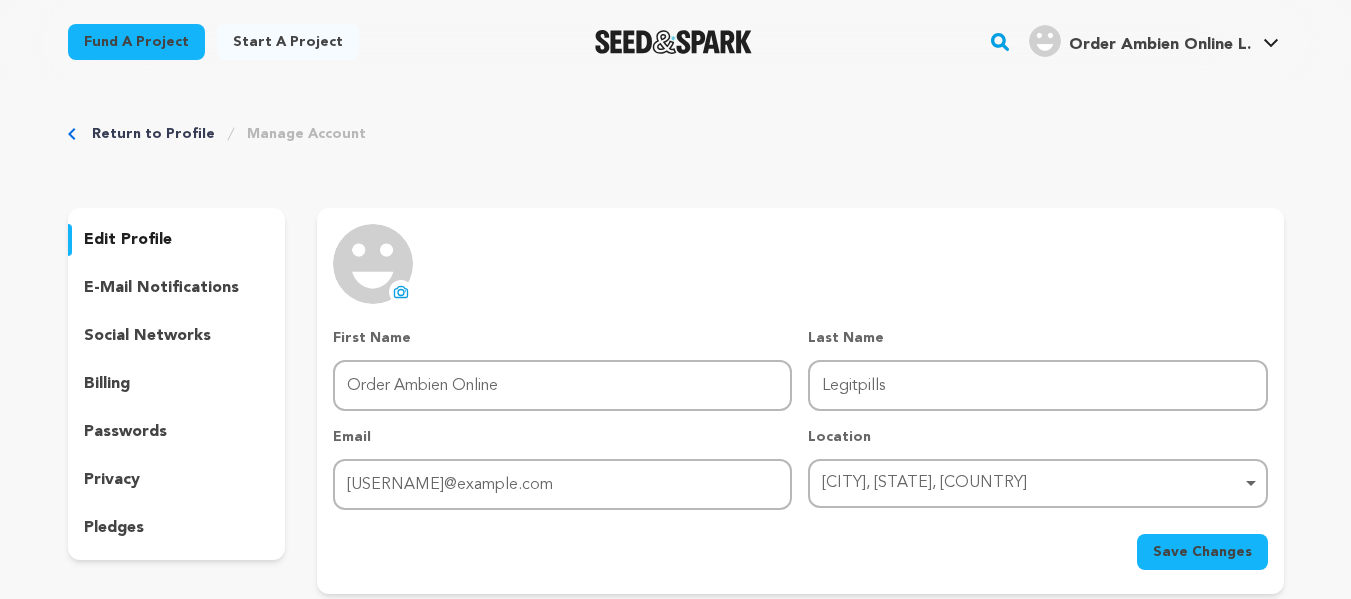scroll, scrollTop: 0, scrollLeft: 0, axis: both 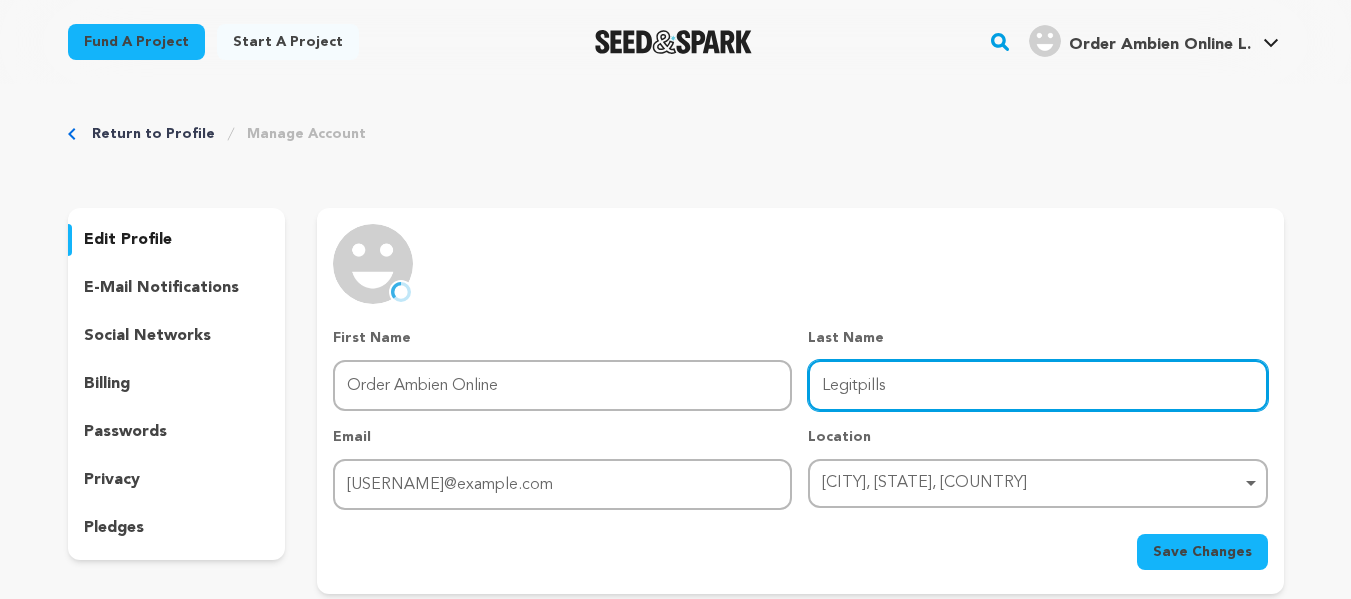 click on "Legitpills" at bounding box center [1037, 385] 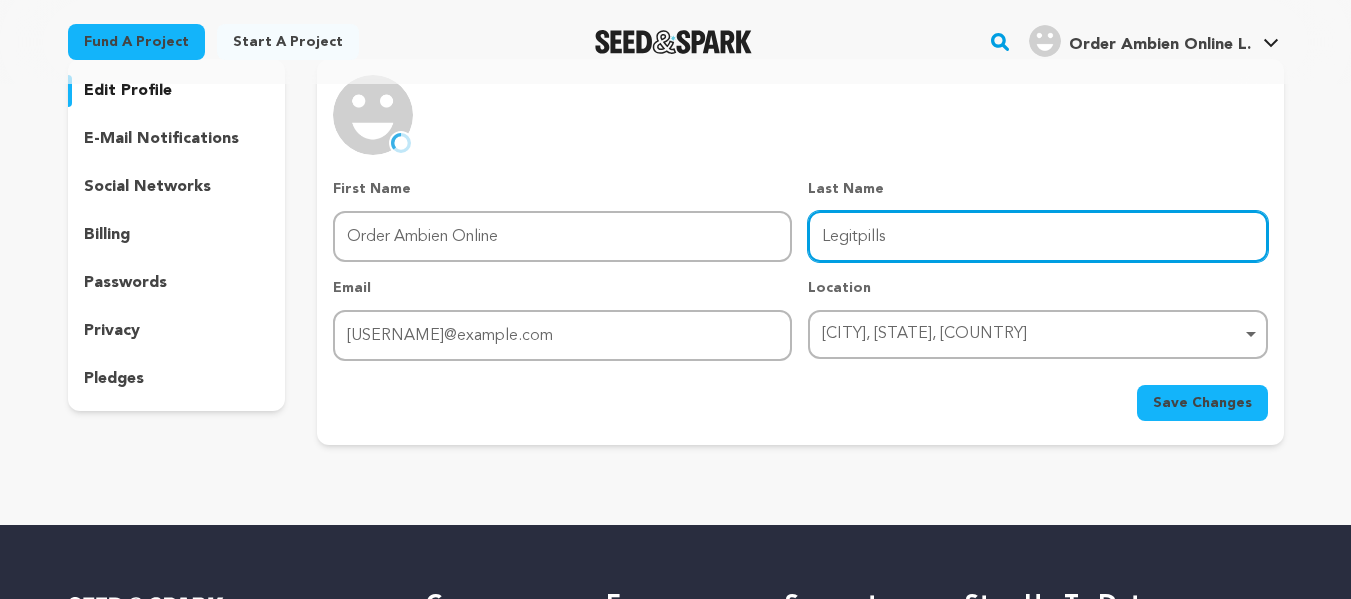 scroll, scrollTop: 400, scrollLeft: 0, axis: vertical 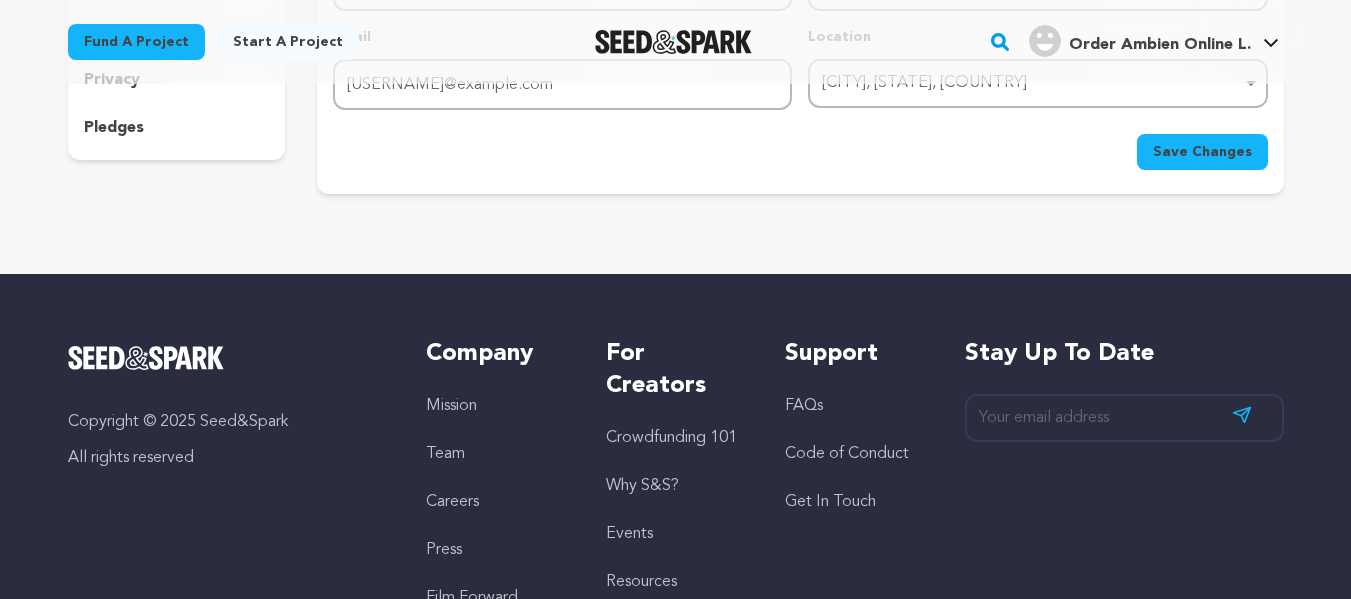 click on "Save Changes" at bounding box center [1202, 152] 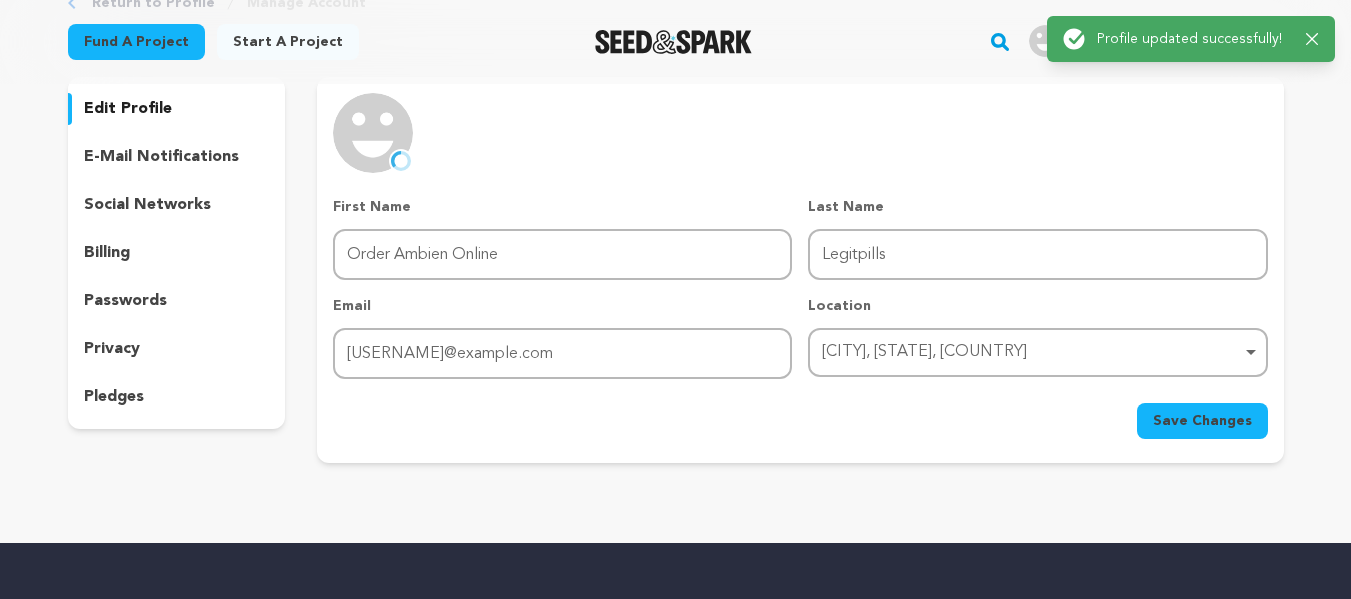 scroll, scrollTop: 0, scrollLeft: 0, axis: both 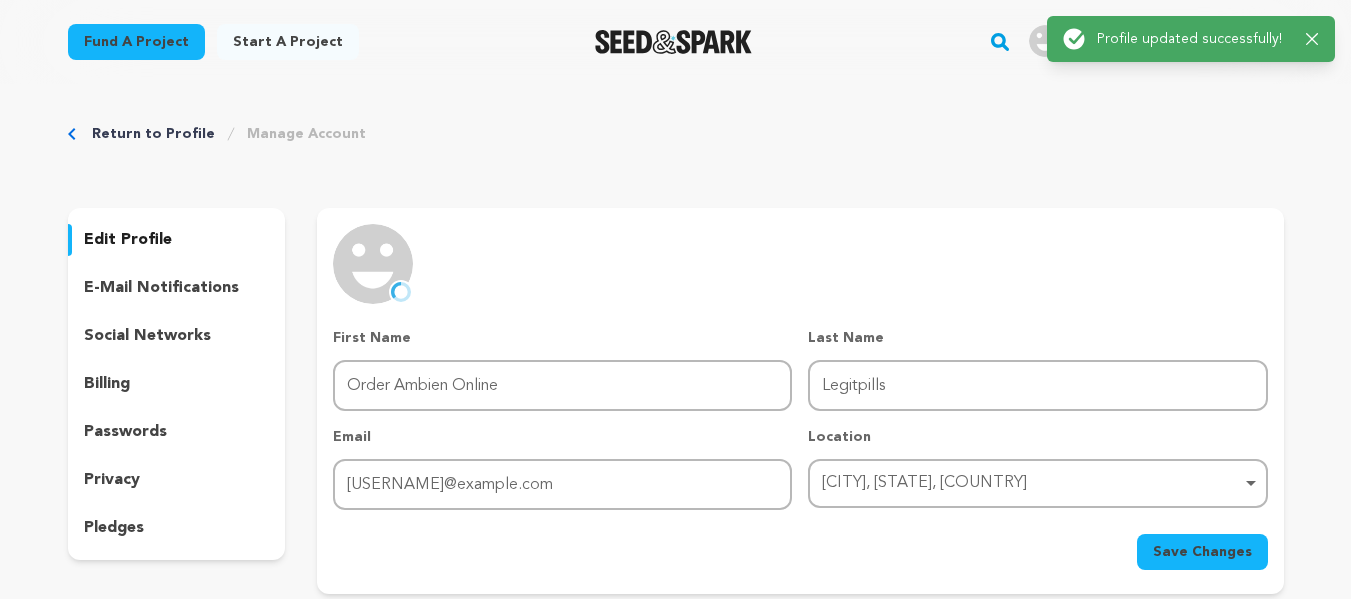 click 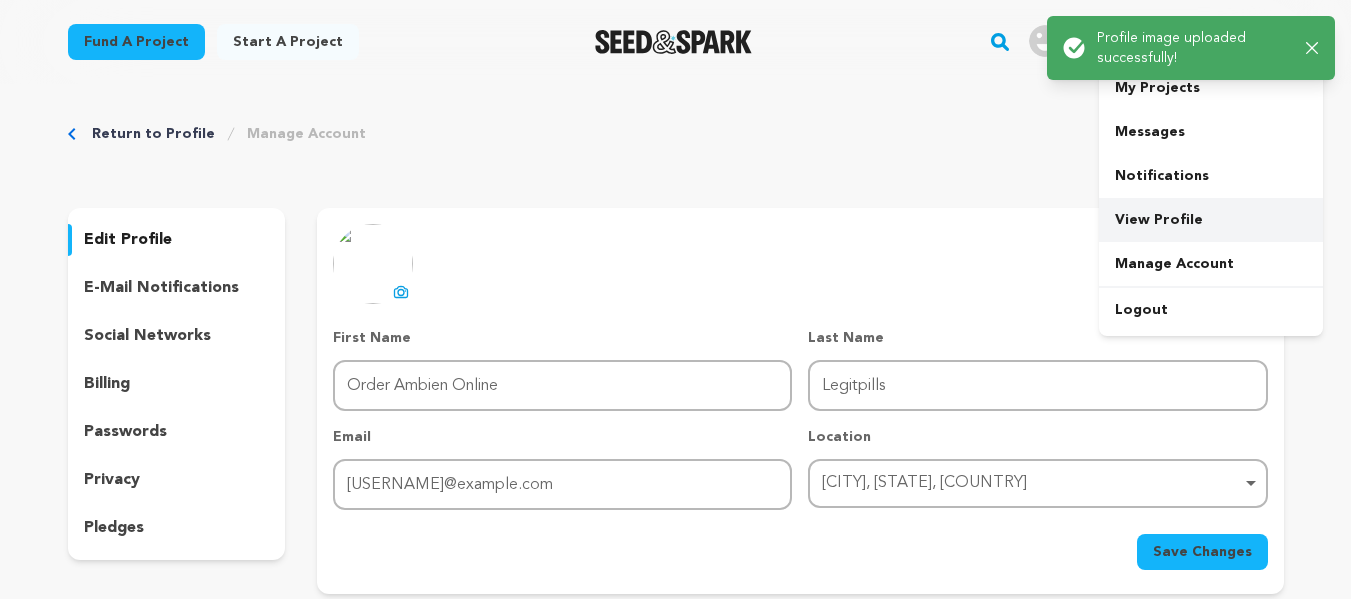 click on "View Profile" at bounding box center [1211, 220] 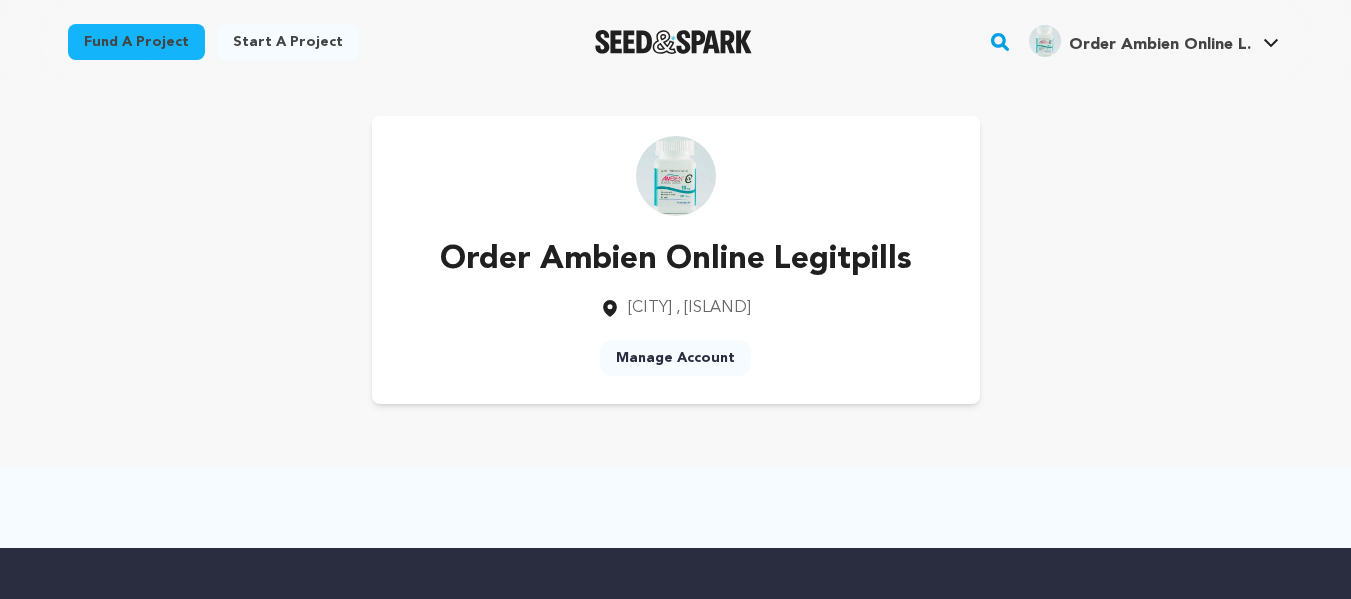 scroll, scrollTop: 0, scrollLeft: 0, axis: both 